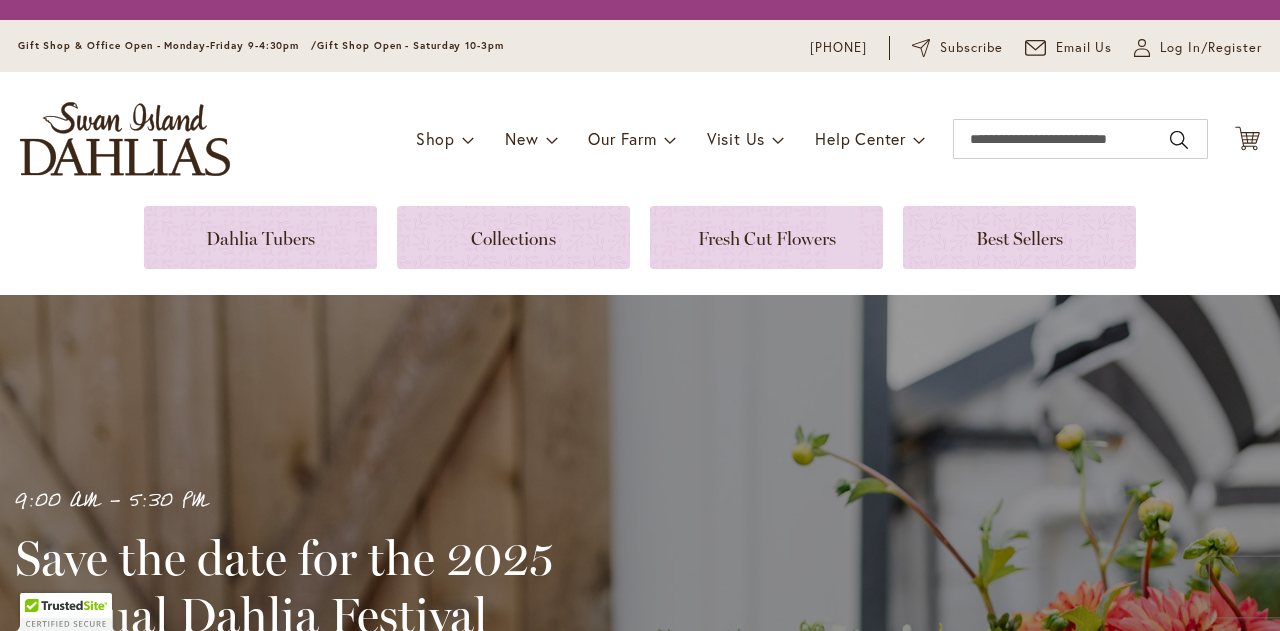 scroll, scrollTop: 0, scrollLeft: 0, axis: both 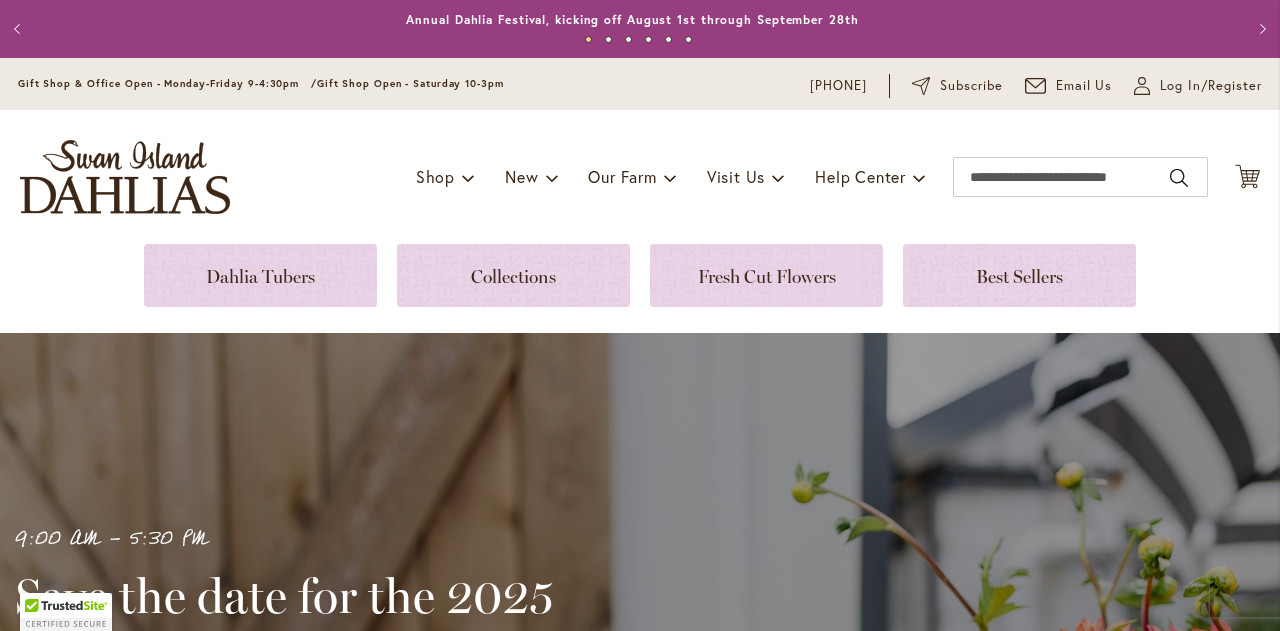 click on "Toggle Nav
Shop
Dahlia Tubers
Collections
Fresh Cut Dahlias
Gardening Supplies
Gift Cards
Request a Catalog
Gifts, Clothing & Specialty Items" at bounding box center [640, 177] 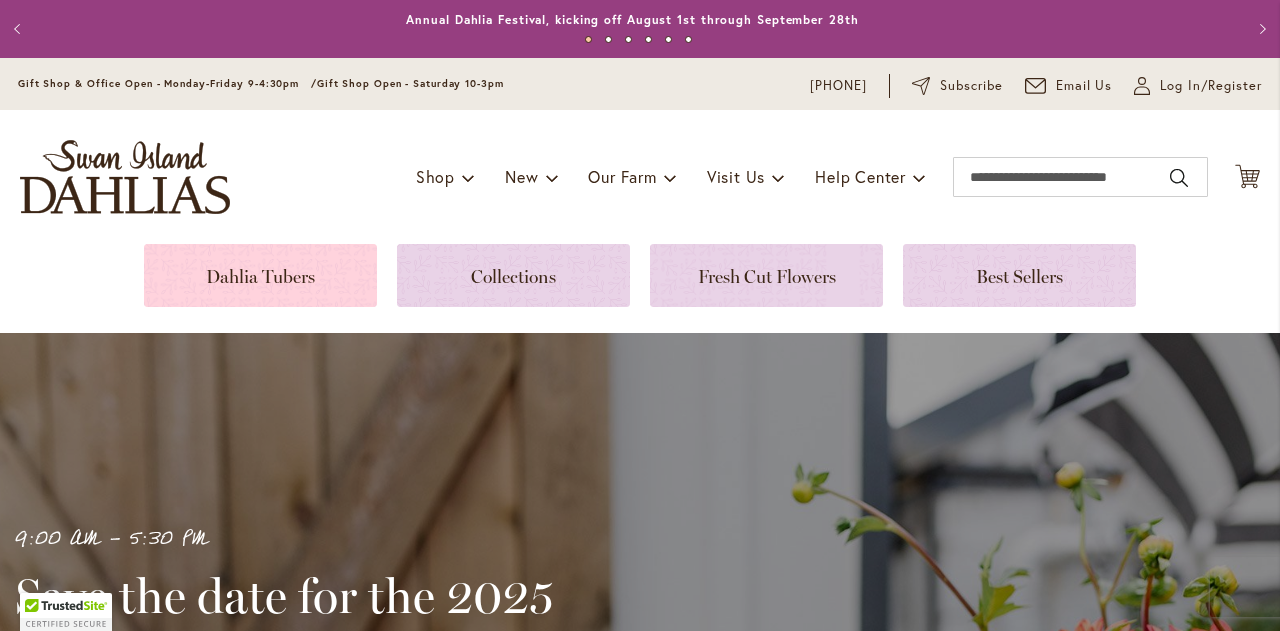 click at bounding box center [260, 275] 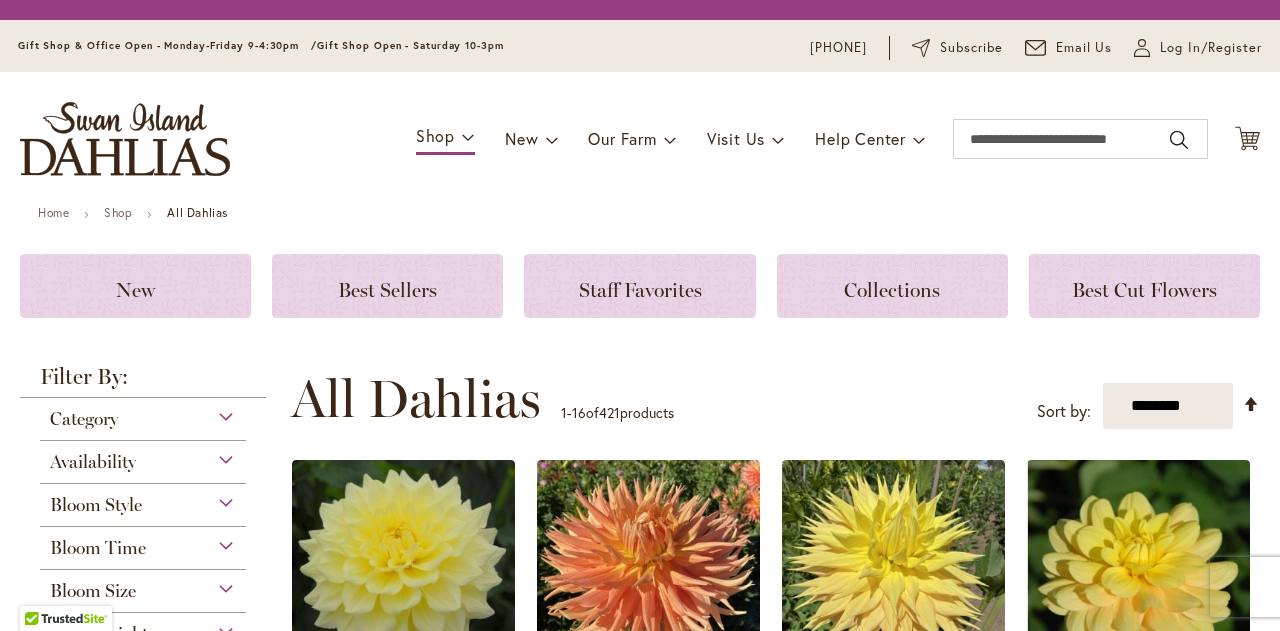 scroll, scrollTop: 0, scrollLeft: 0, axis: both 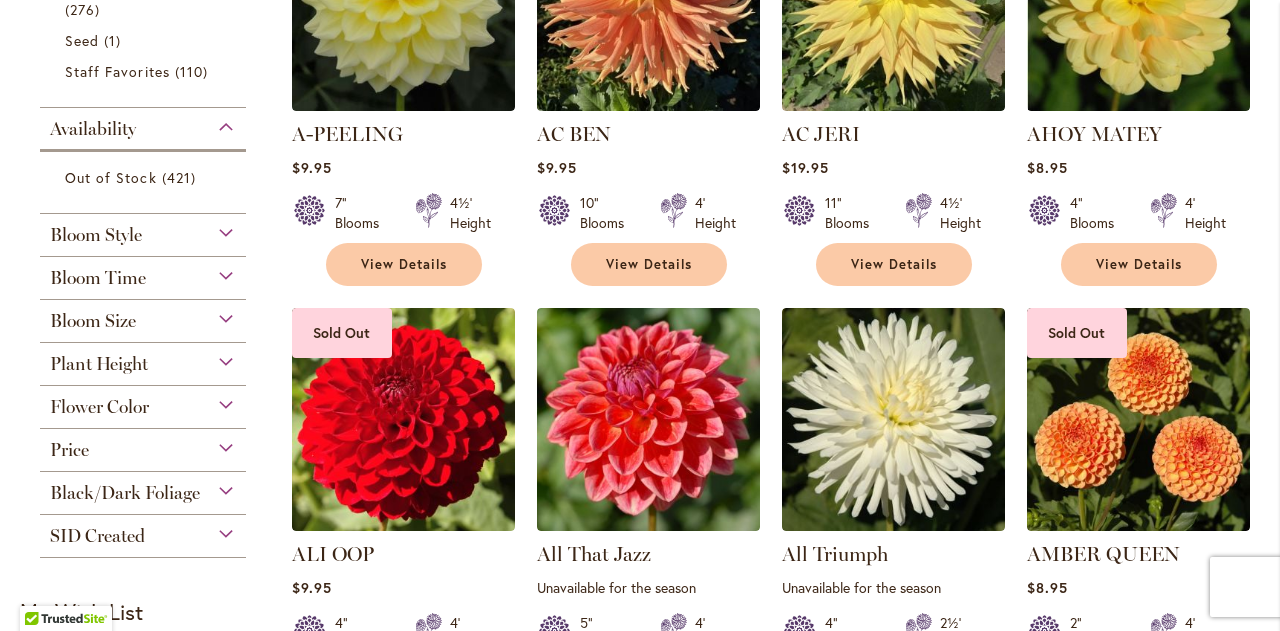 click on "Bloom Style" at bounding box center (143, 230) 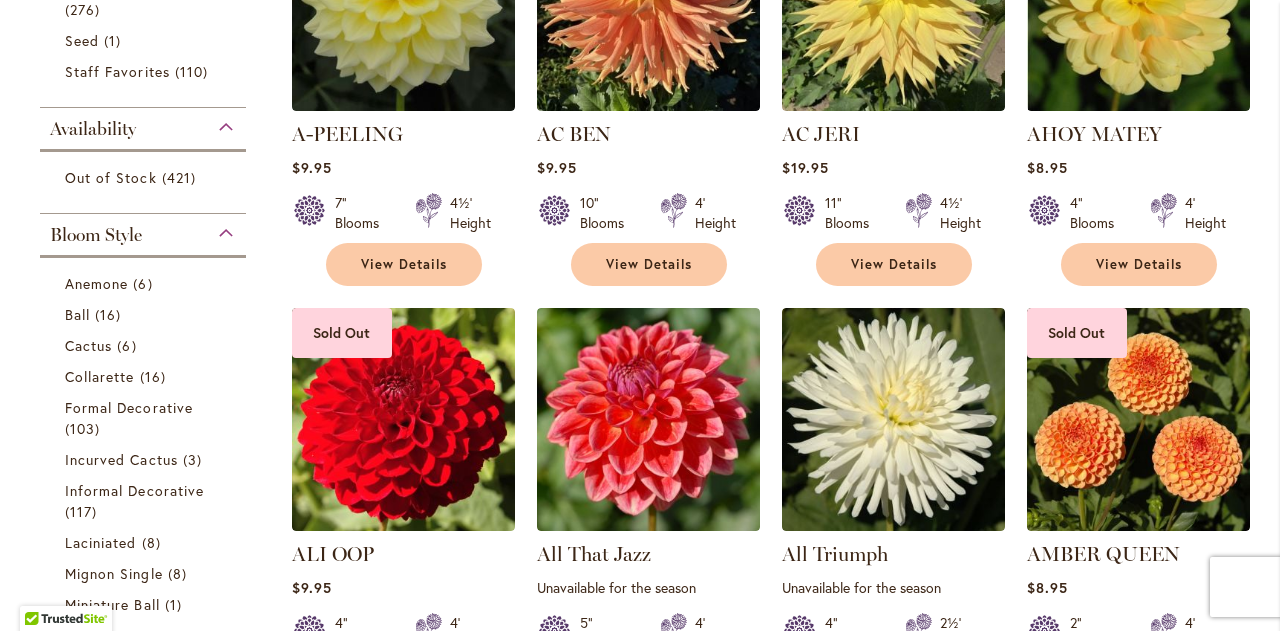scroll, scrollTop: 823, scrollLeft: 0, axis: vertical 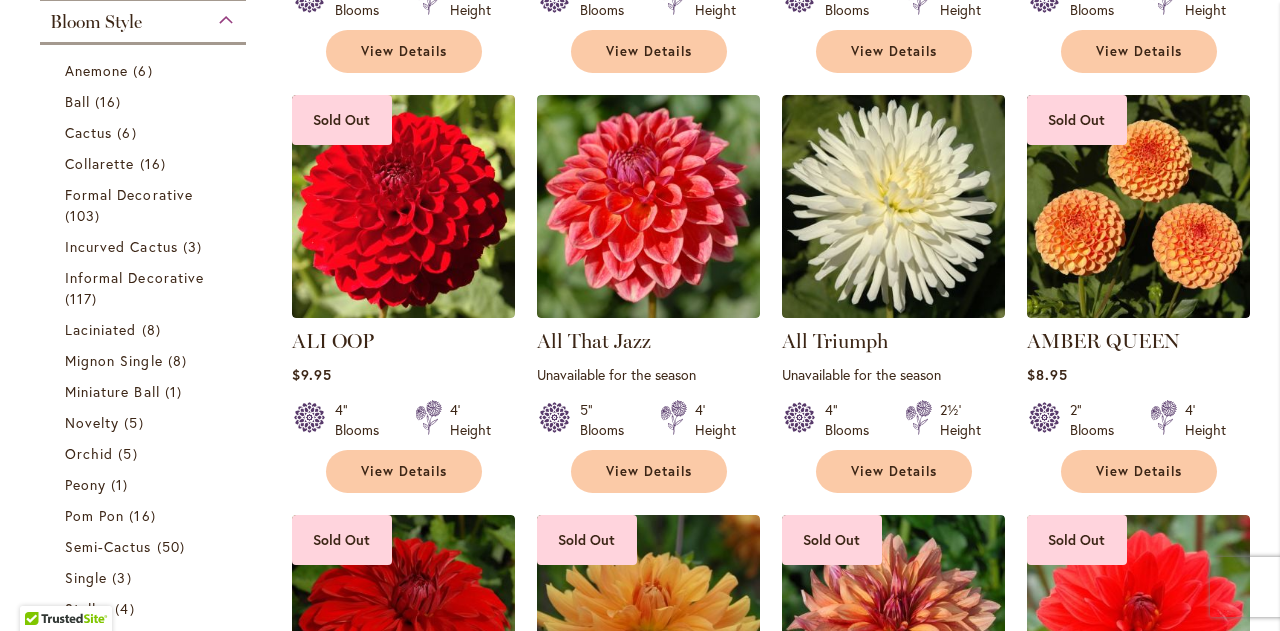 click on "Bloom Style" at bounding box center (143, 17) 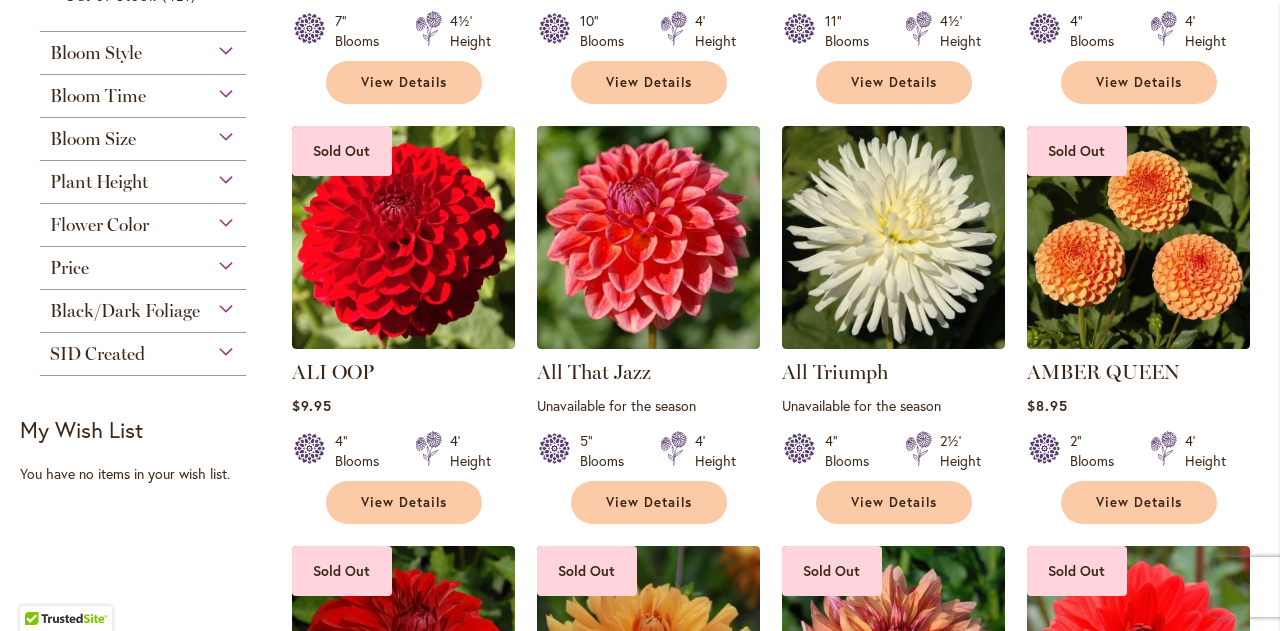 scroll, scrollTop: 773, scrollLeft: 0, axis: vertical 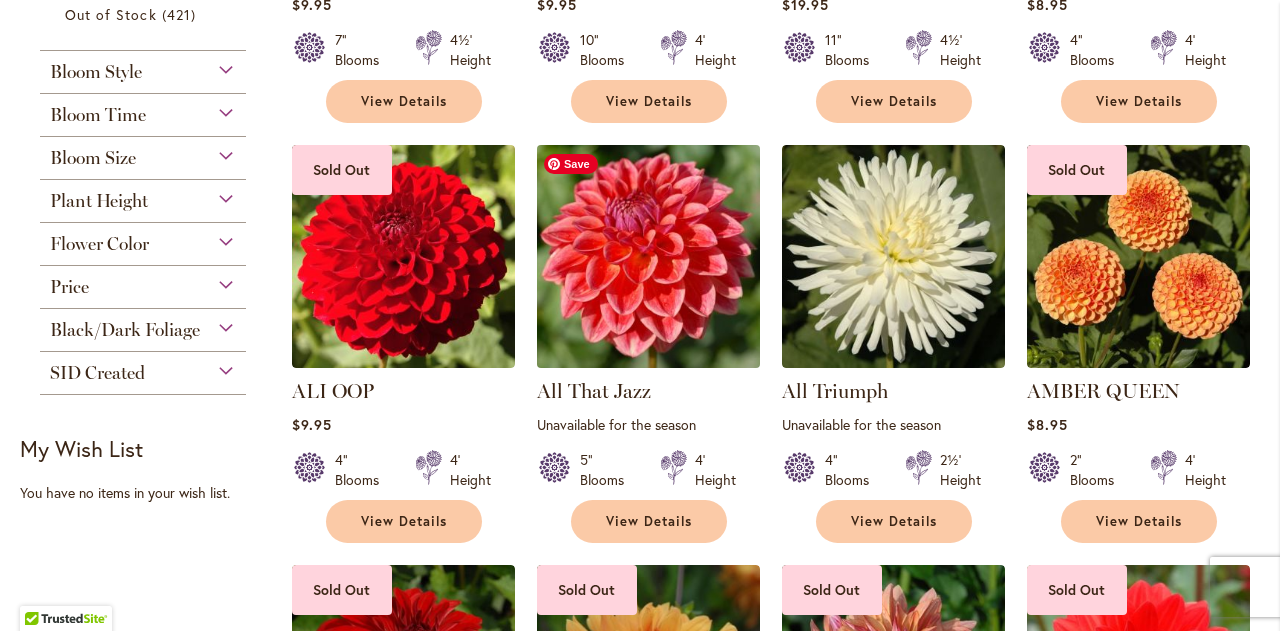 click at bounding box center [648, 257] 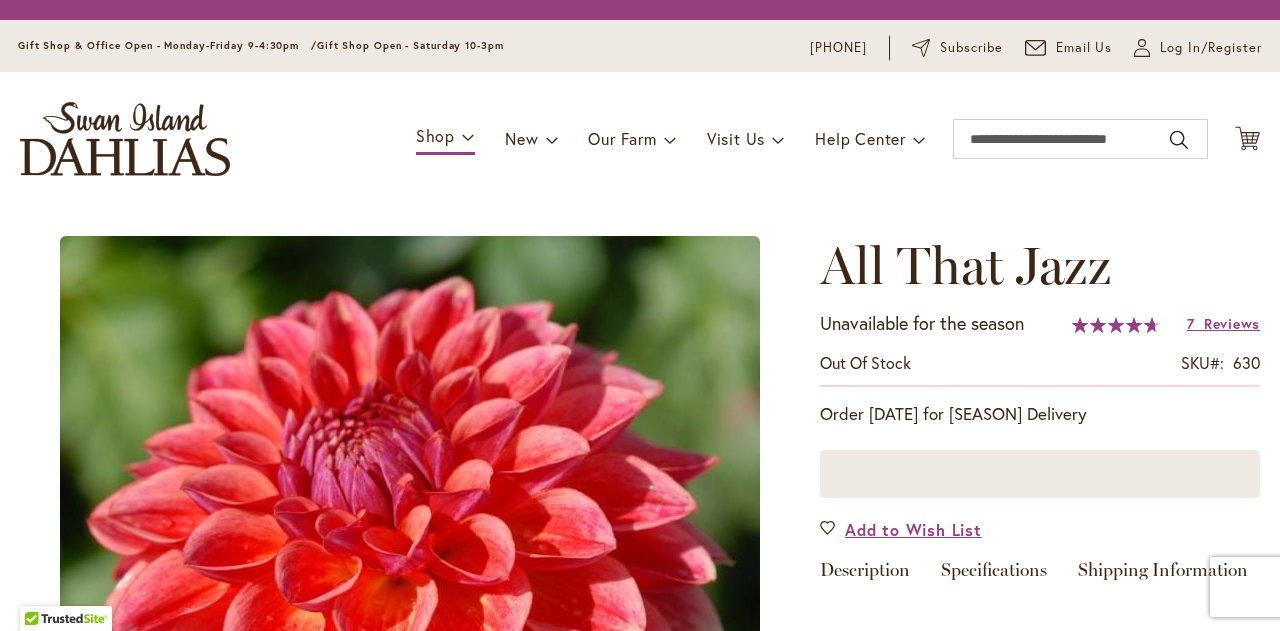 scroll, scrollTop: 0, scrollLeft: 0, axis: both 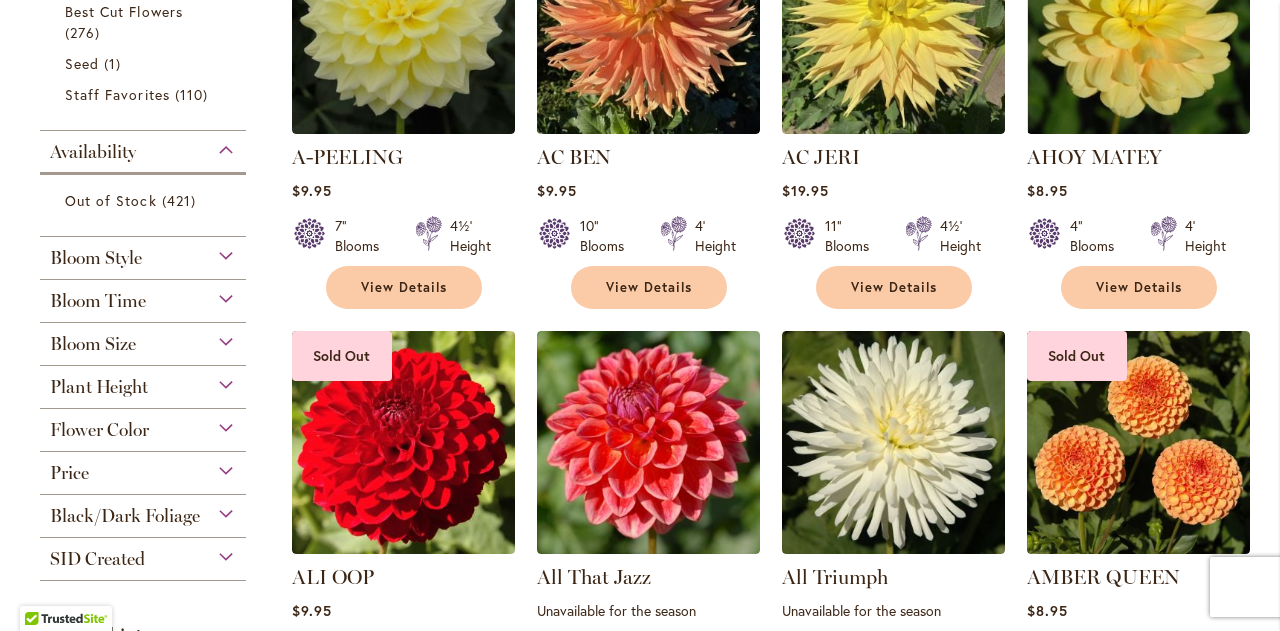click on "Availability" at bounding box center [143, 147] 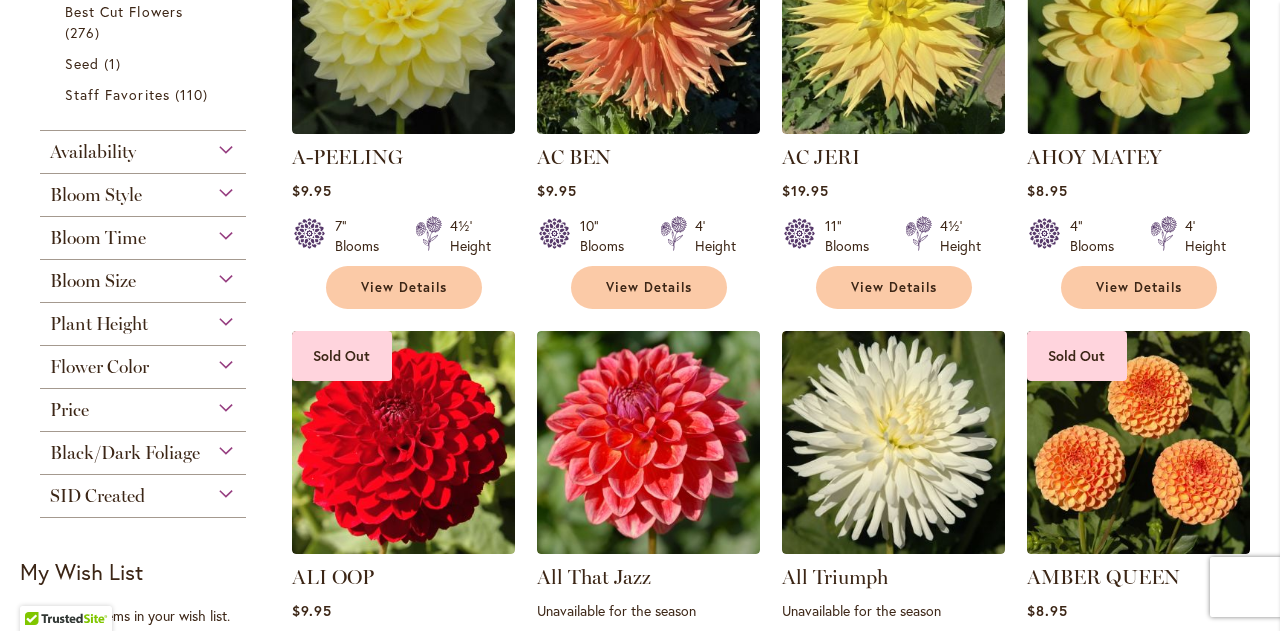 click on "Availability" at bounding box center [143, 147] 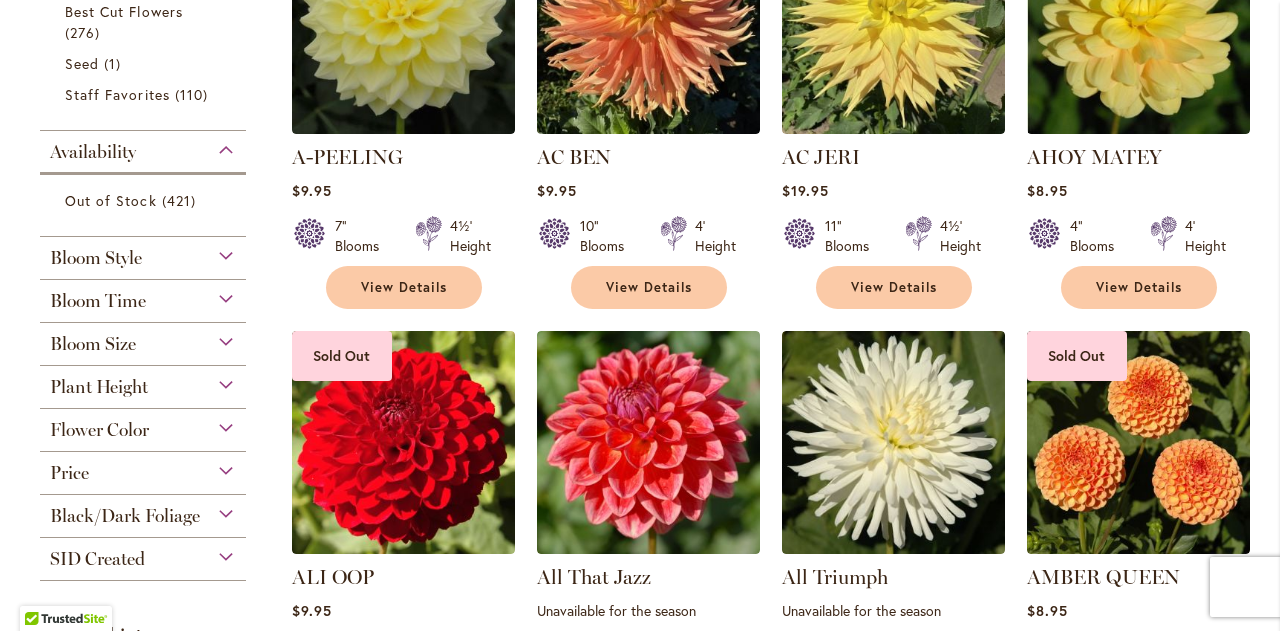 click on "Availability" at bounding box center (143, 147) 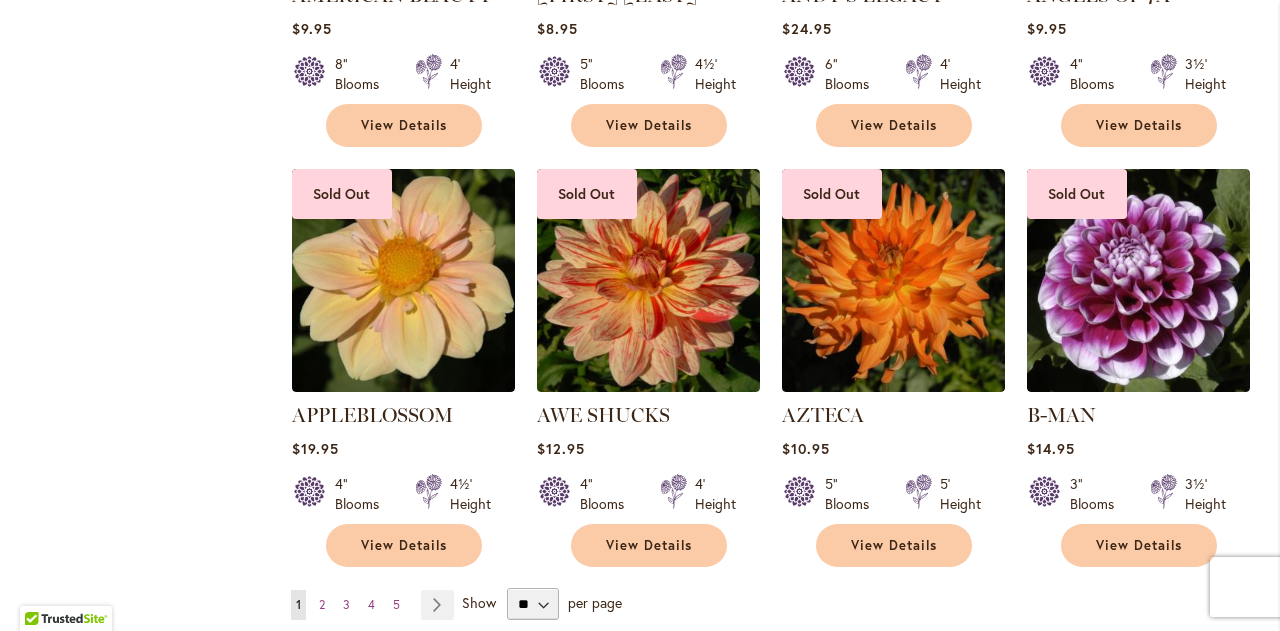 scroll, scrollTop: 2059, scrollLeft: 0, axis: vertical 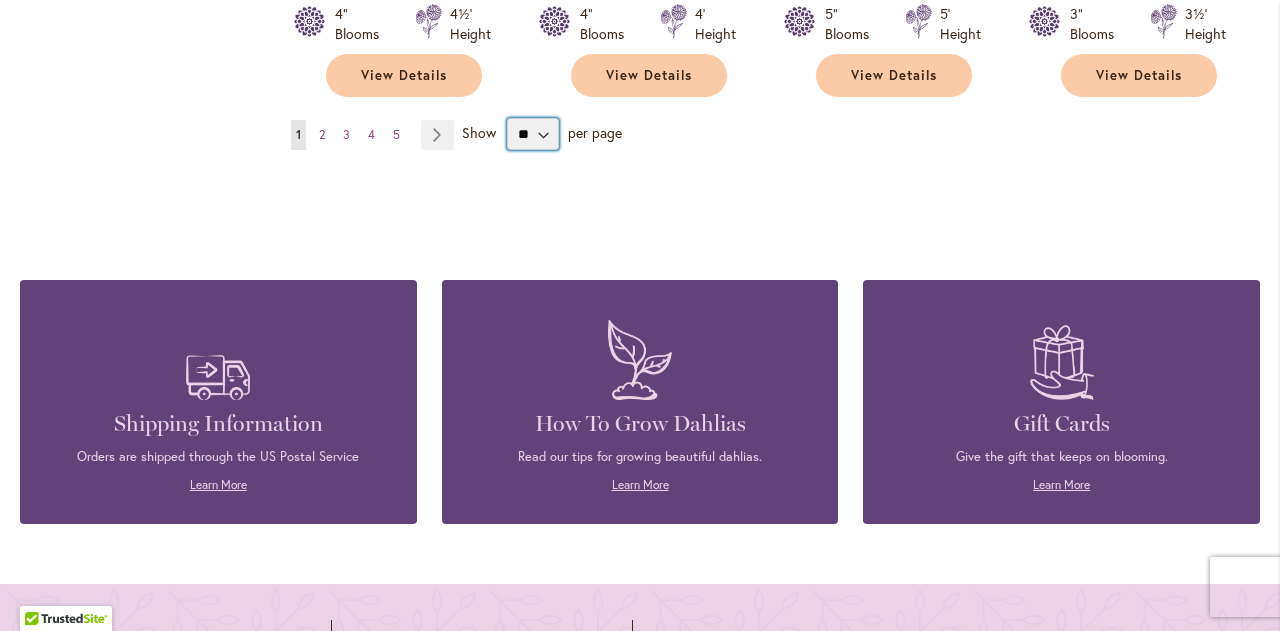 click on "**
**
**
**" at bounding box center [533, 134] 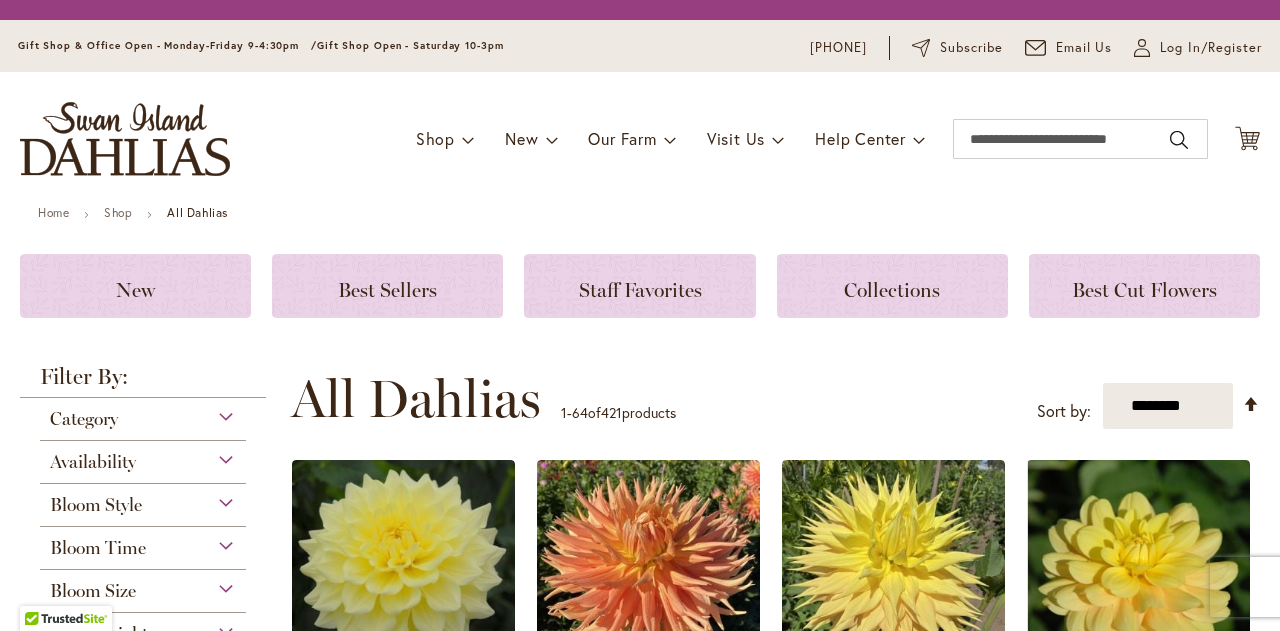 scroll, scrollTop: 0, scrollLeft: 0, axis: both 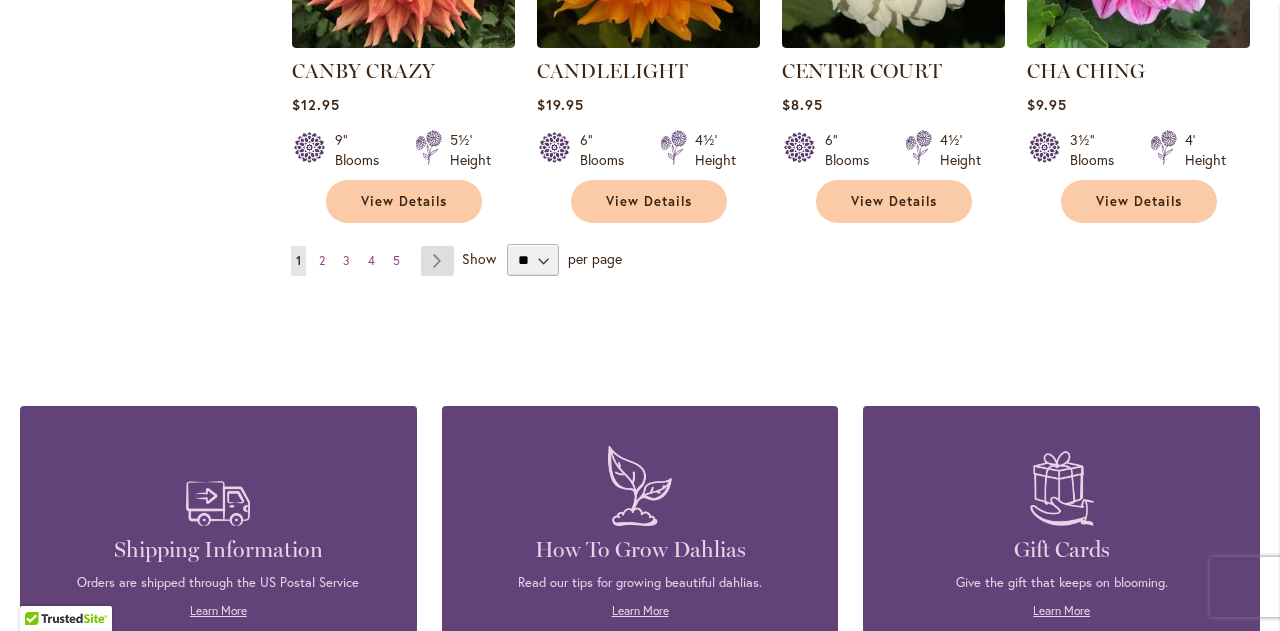 click on "Page
Next" at bounding box center (437, 261) 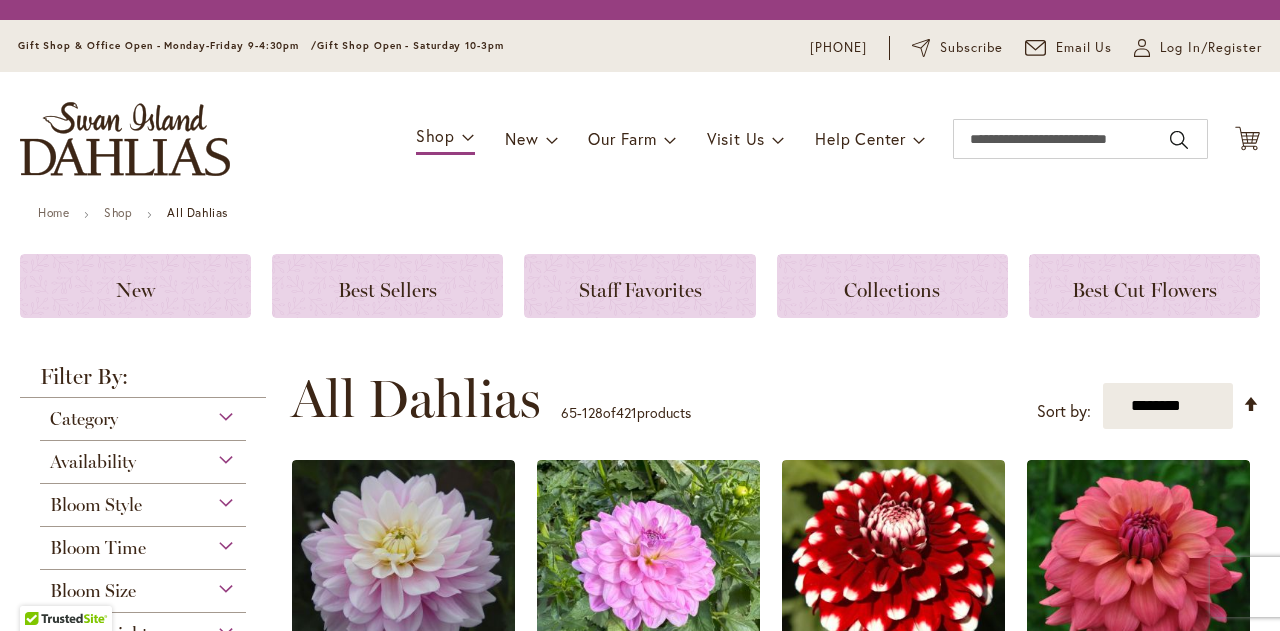 scroll, scrollTop: 0, scrollLeft: 0, axis: both 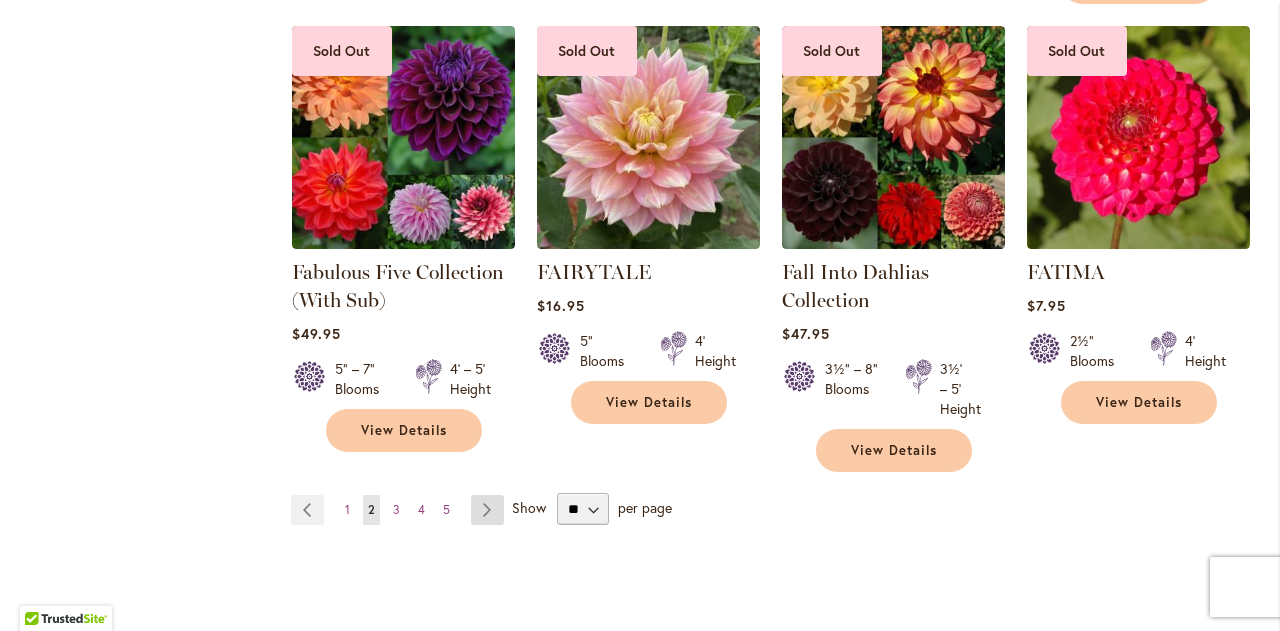 click on "Page
Next" at bounding box center (487, 510) 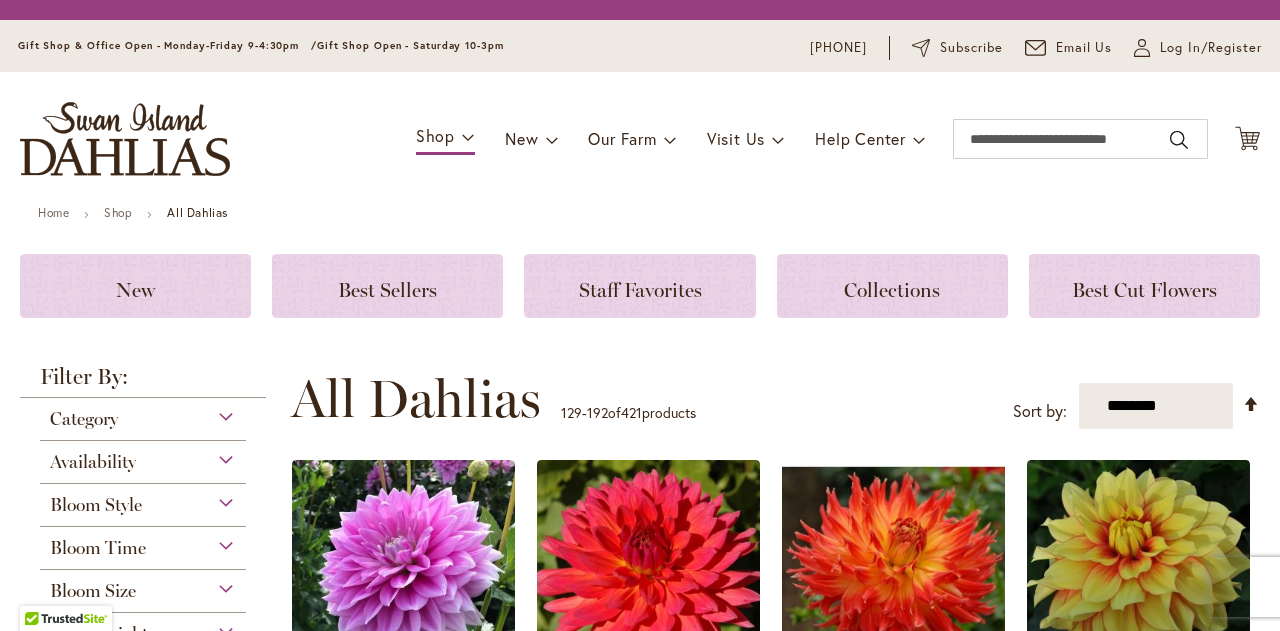 scroll, scrollTop: 0, scrollLeft: 0, axis: both 